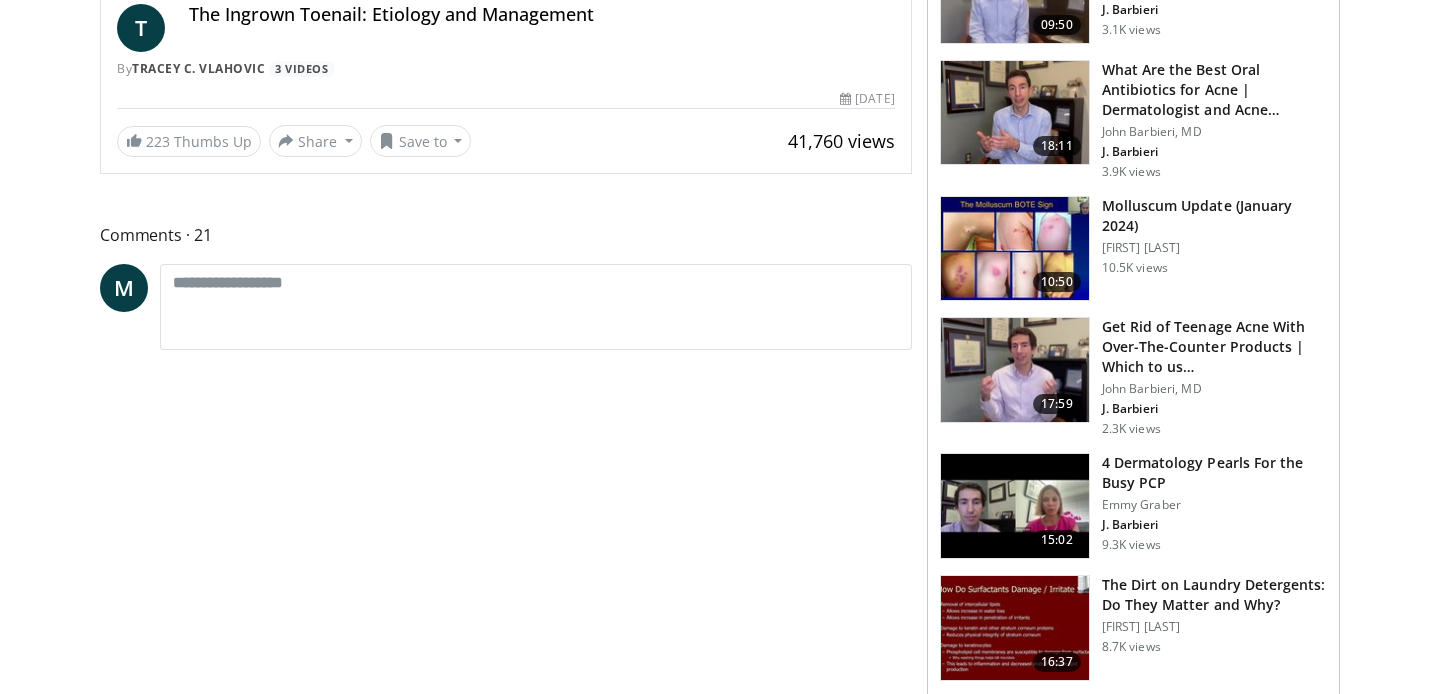 scroll, scrollTop: 0, scrollLeft: 0, axis: both 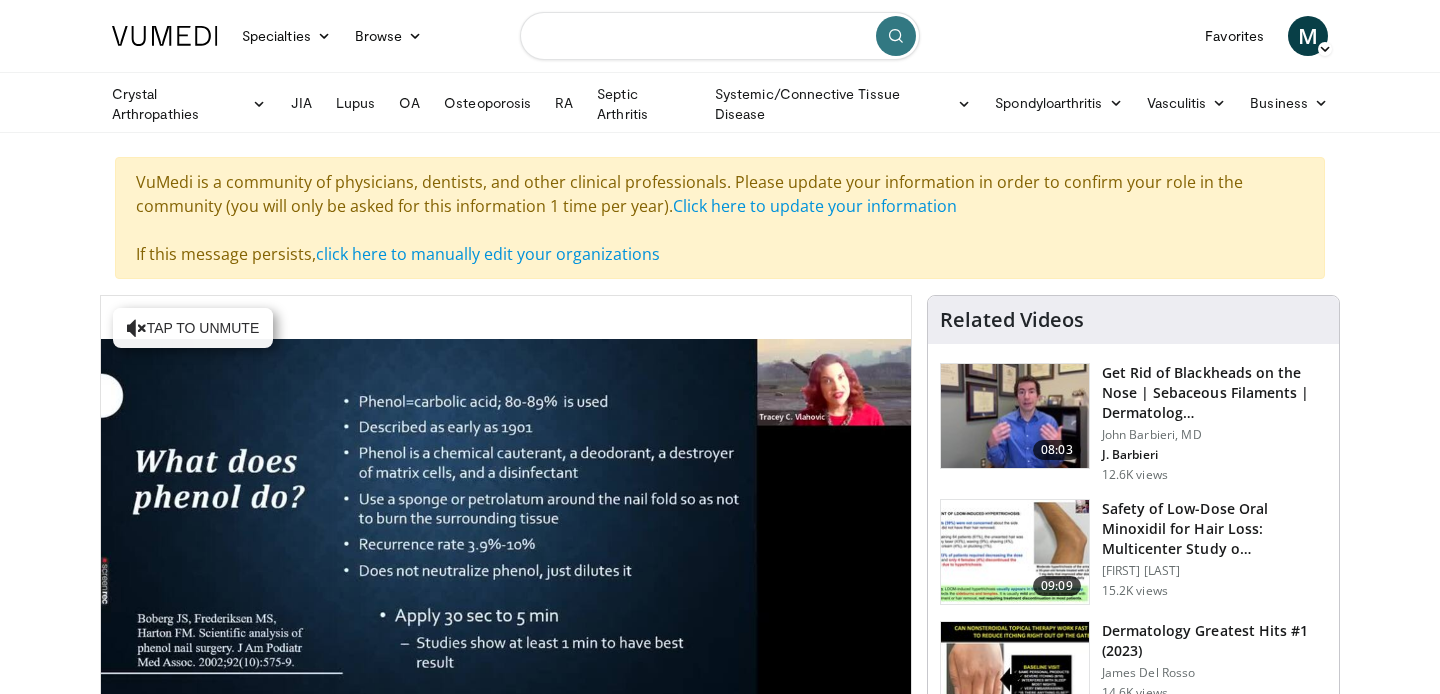 click at bounding box center [720, 36] 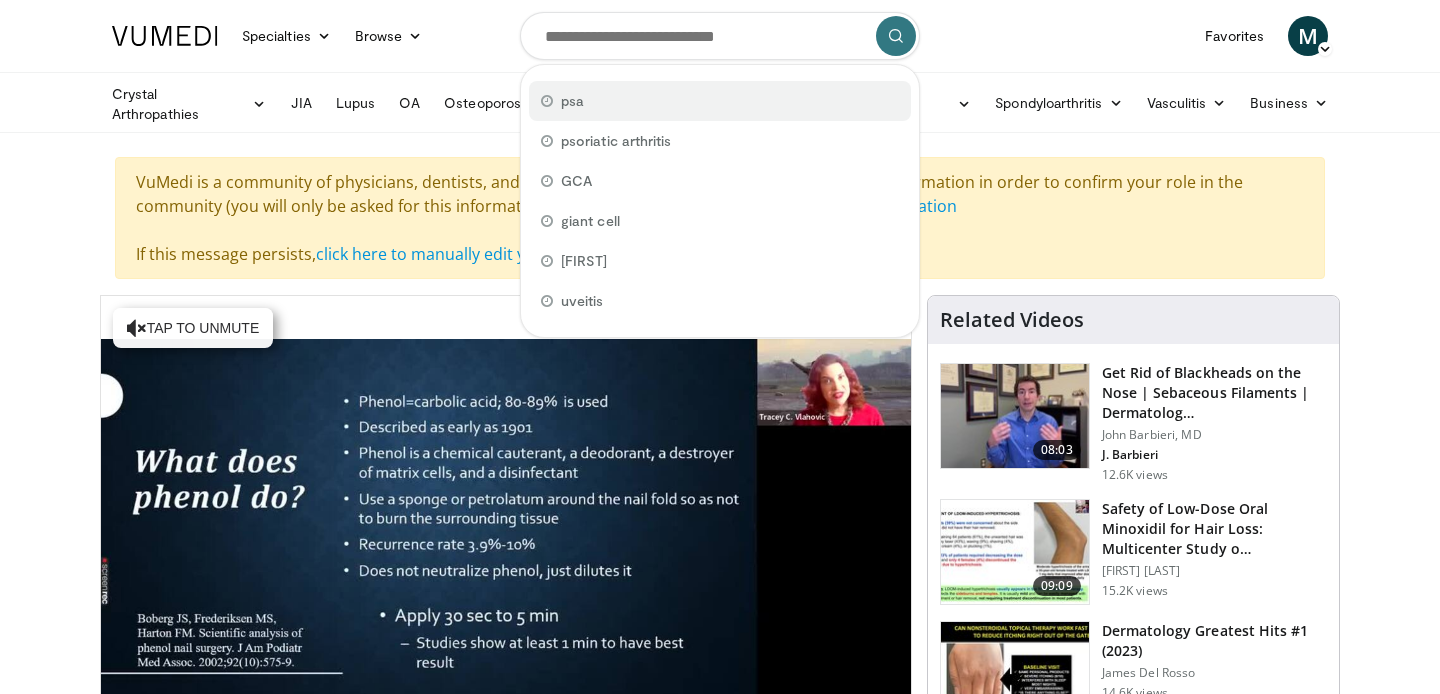 click on "psa" at bounding box center (572, 101) 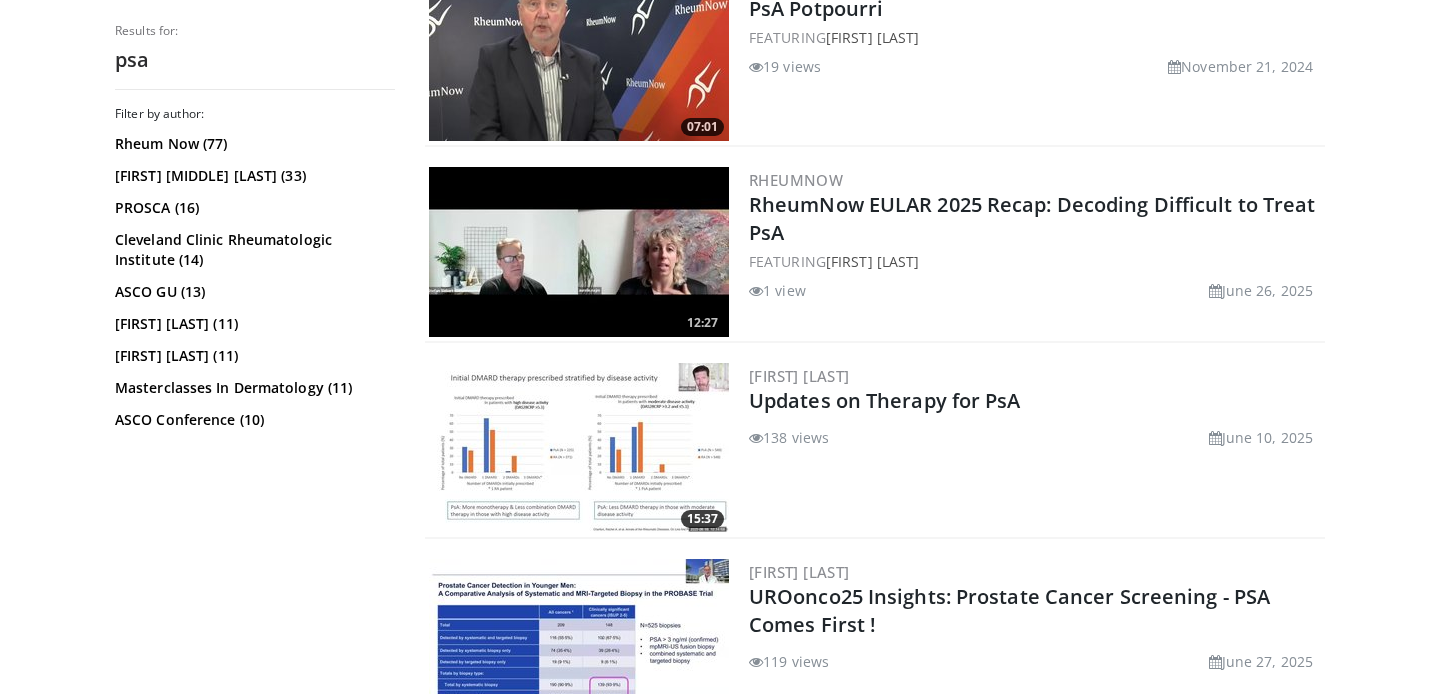 scroll, scrollTop: 855, scrollLeft: 0, axis: vertical 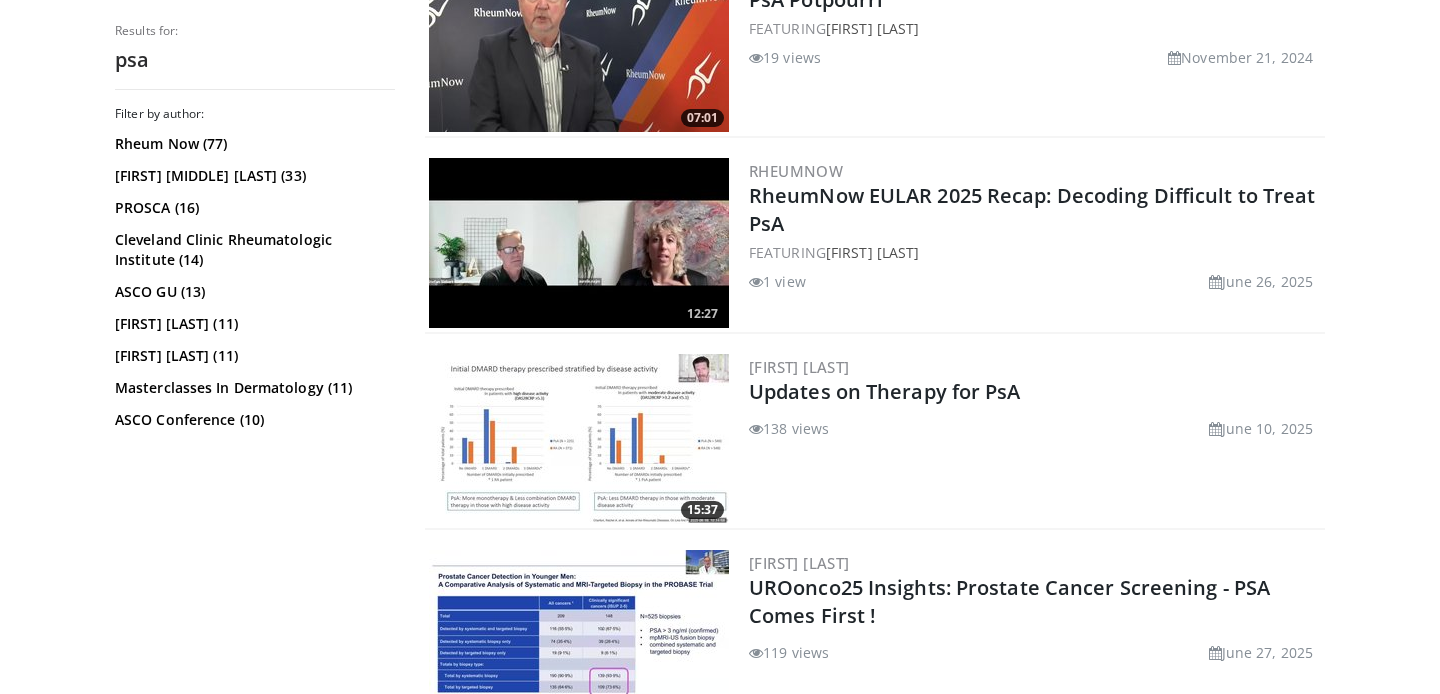 click at bounding box center (579, 439) 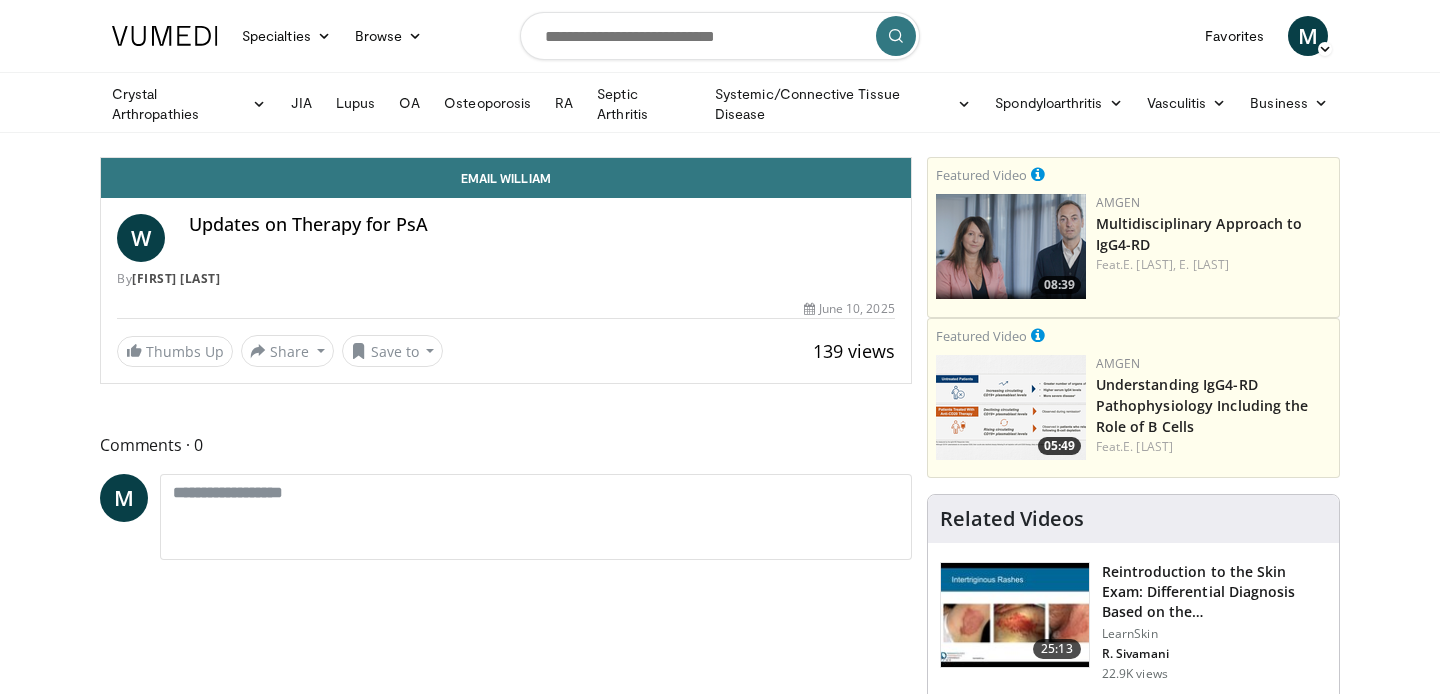 scroll, scrollTop: 0, scrollLeft: 0, axis: both 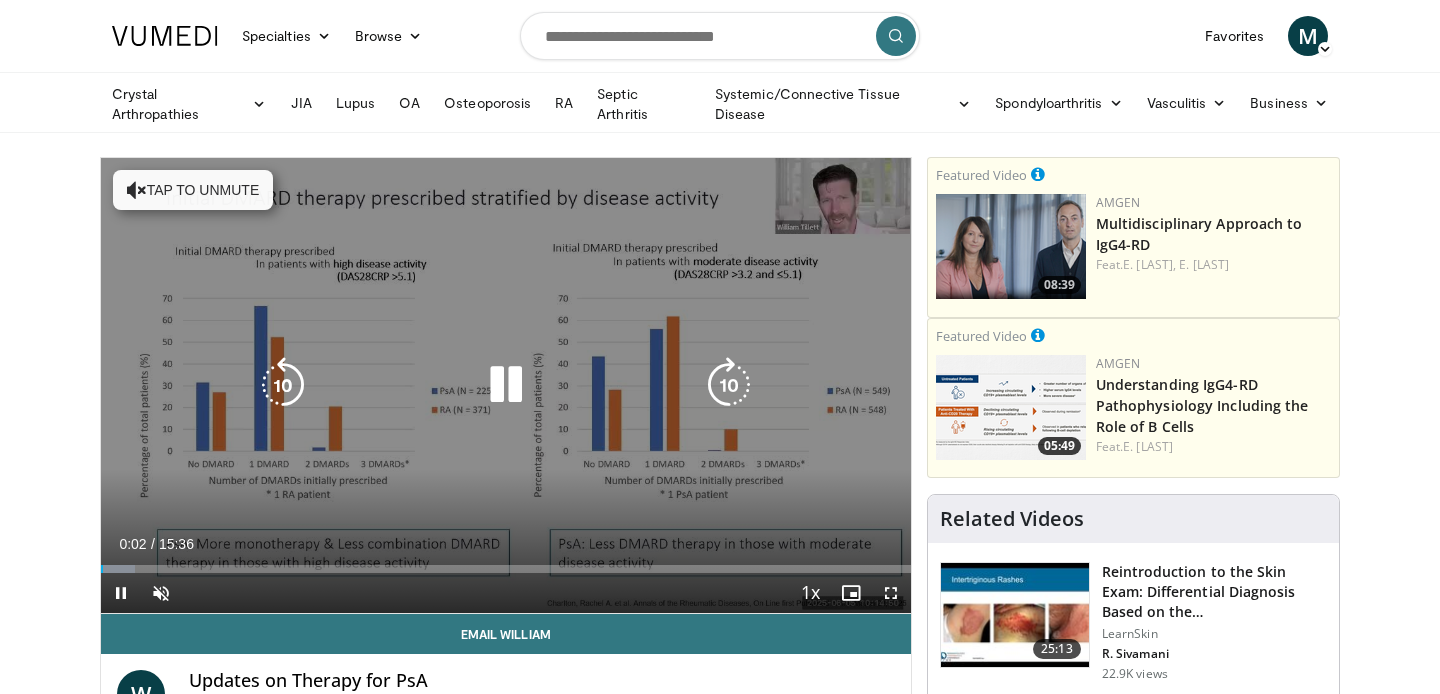 click on "Tap to unmute" at bounding box center (193, 190) 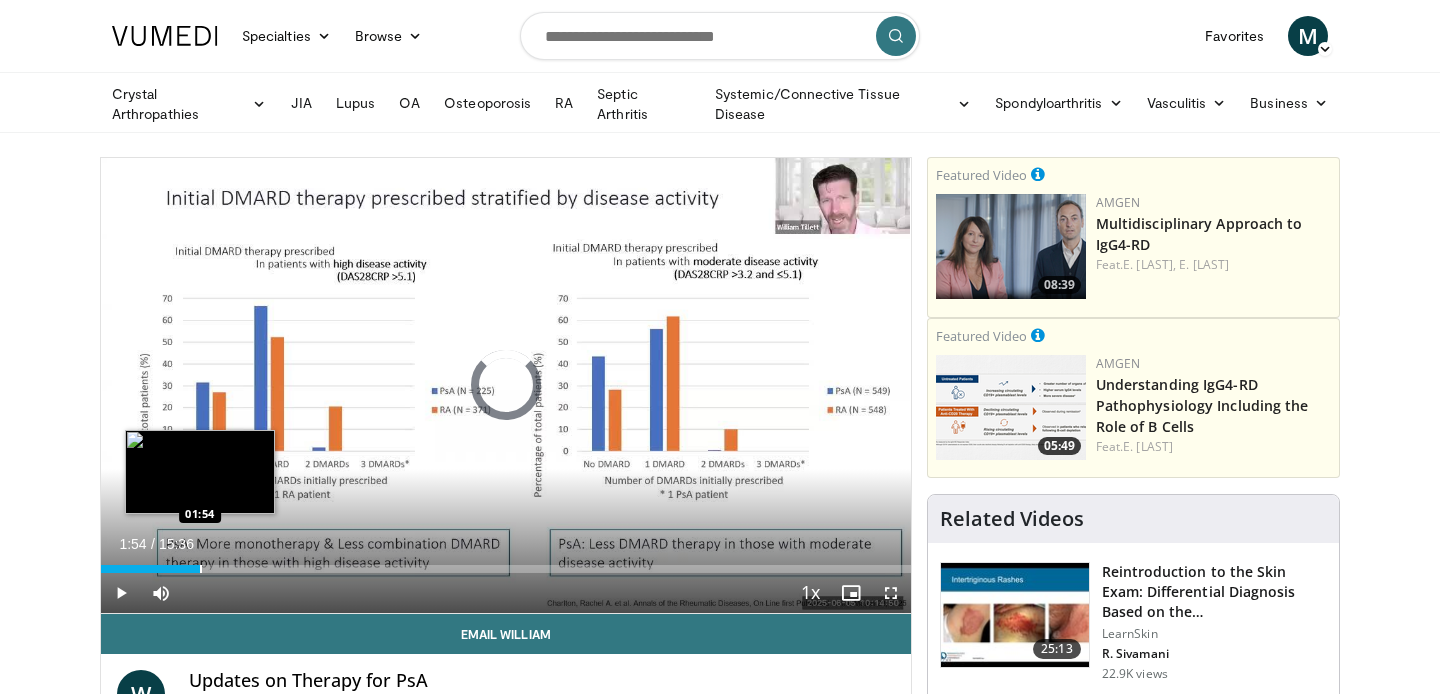 click at bounding box center (201, 569) 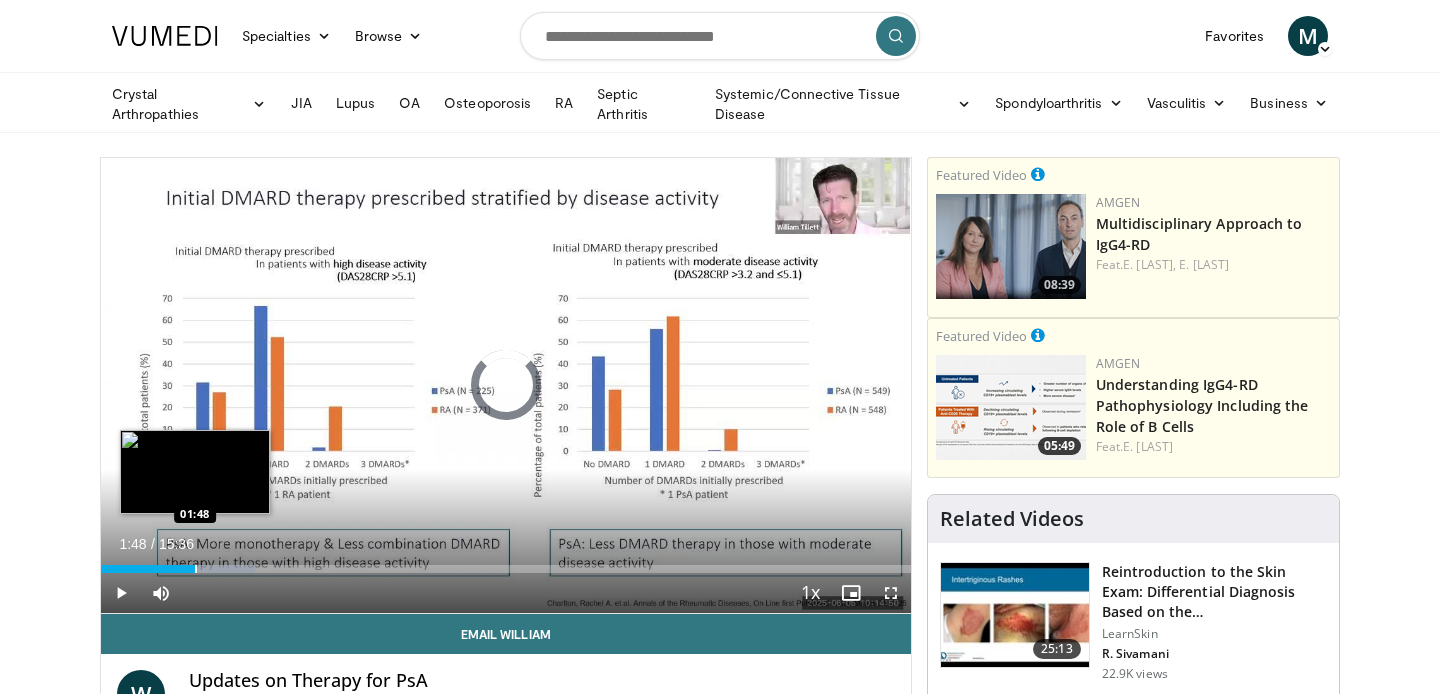 click at bounding box center (196, 569) 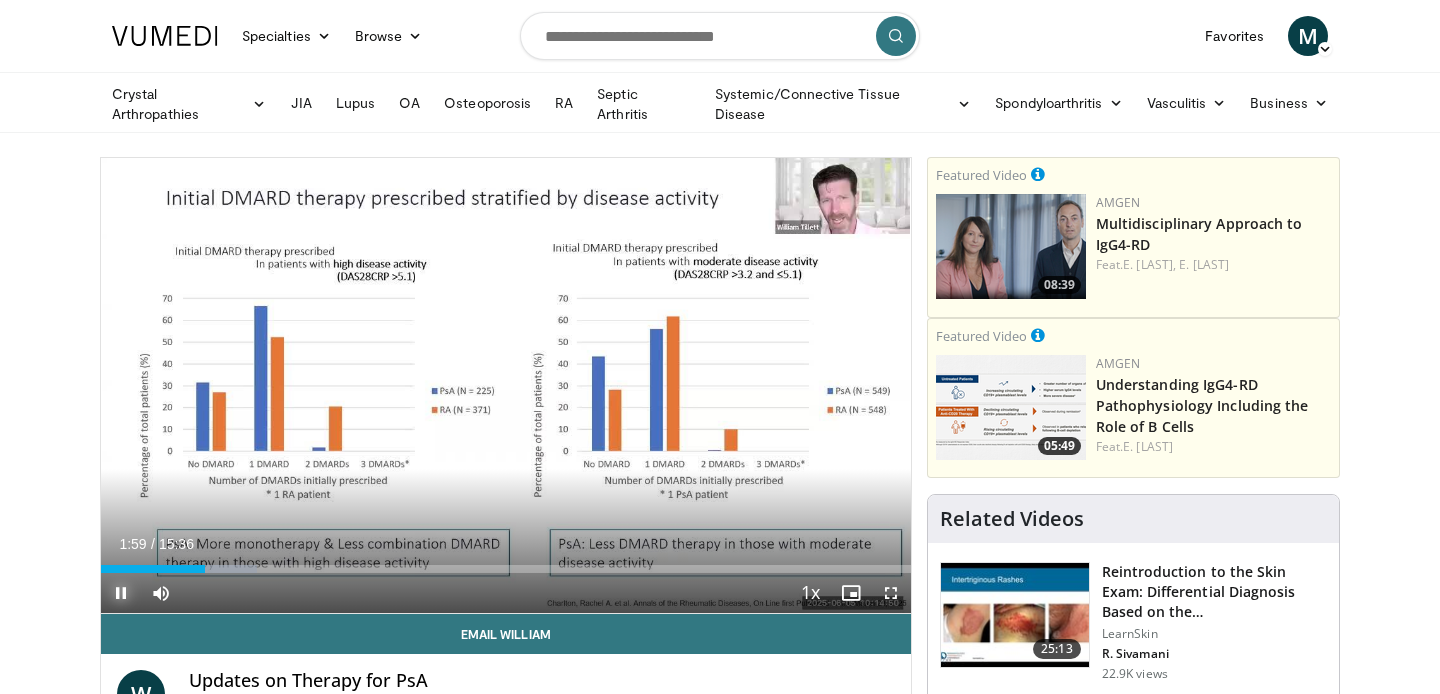 click at bounding box center (121, 593) 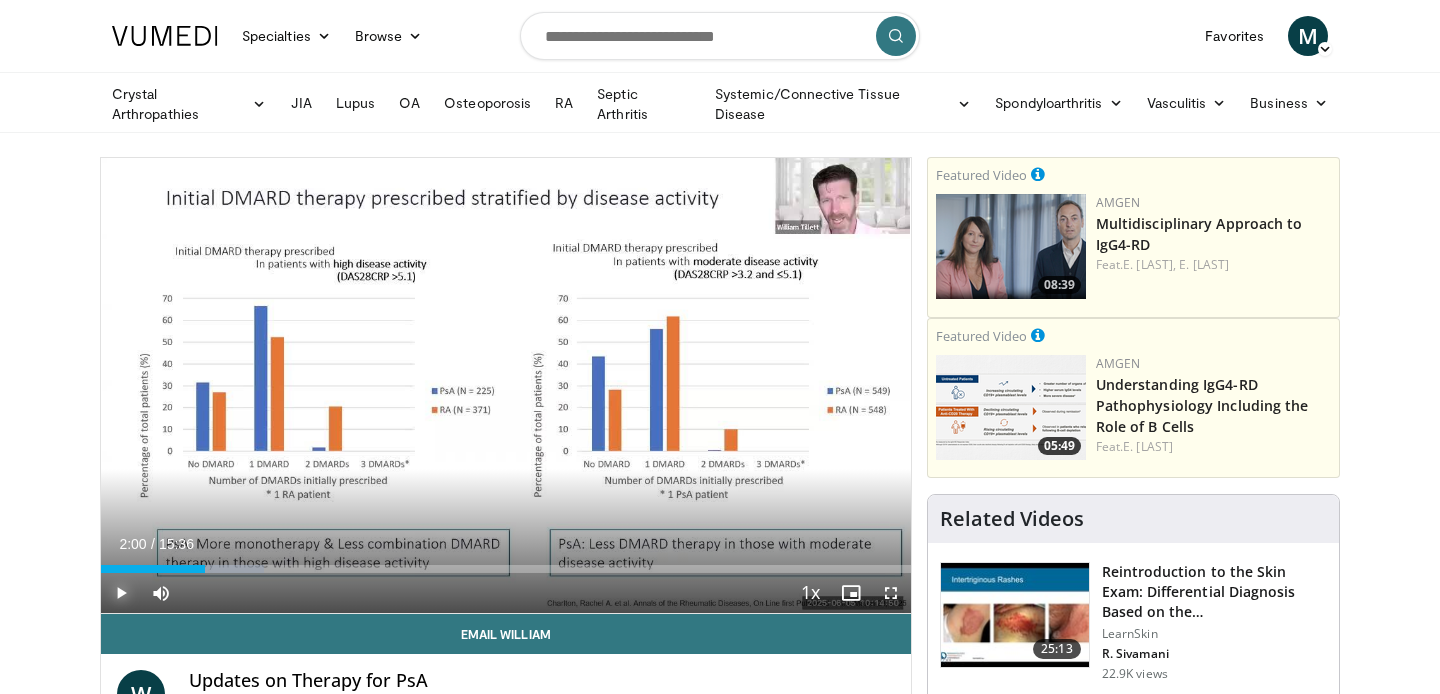 type 